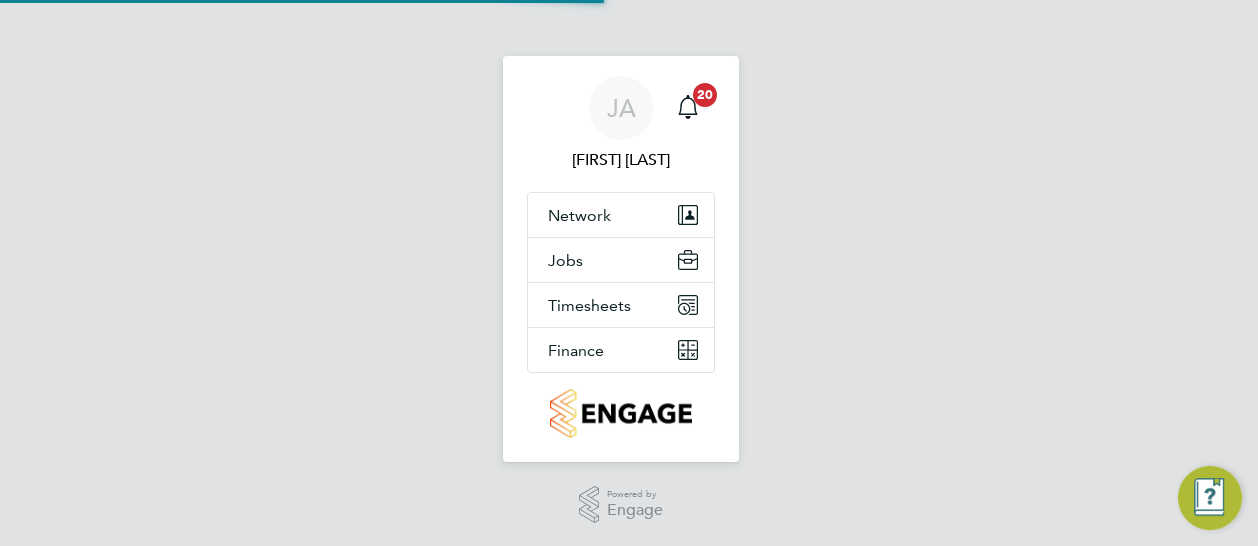 scroll, scrollTop: 0, scrollLeft: 0, axis: both 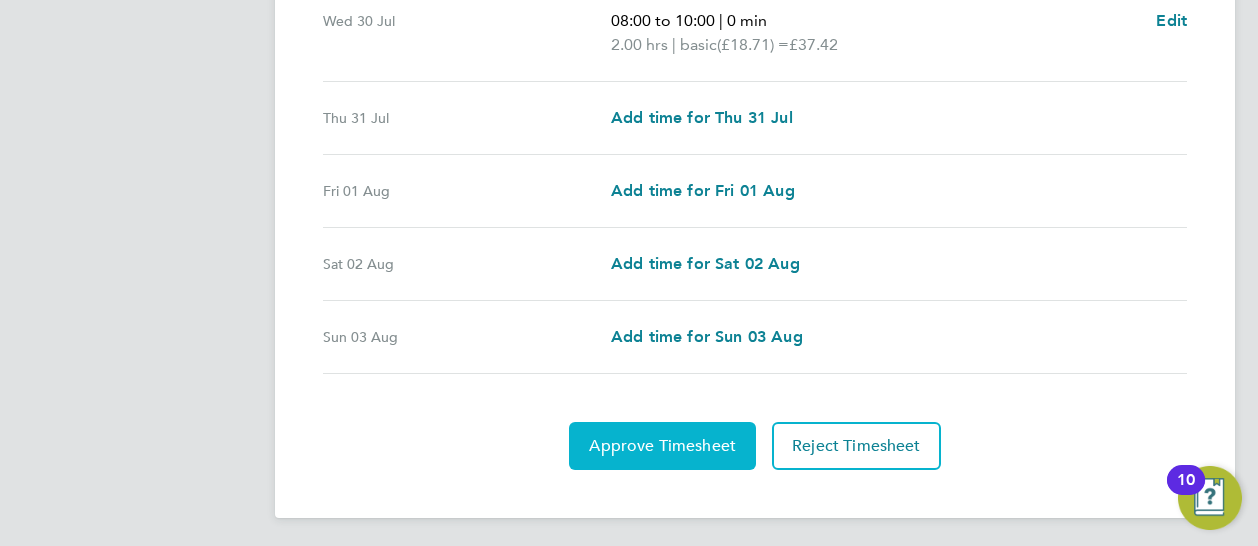 click on "Approve Timesheet" 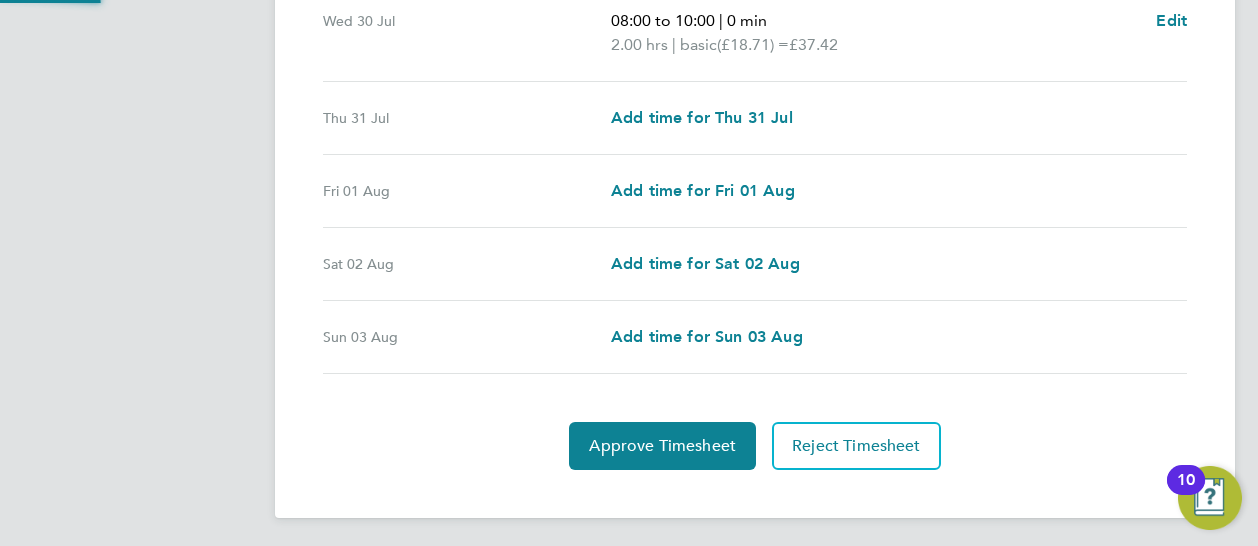 scroll, scrollTop: 0, scrollLeft: 0, axis: both 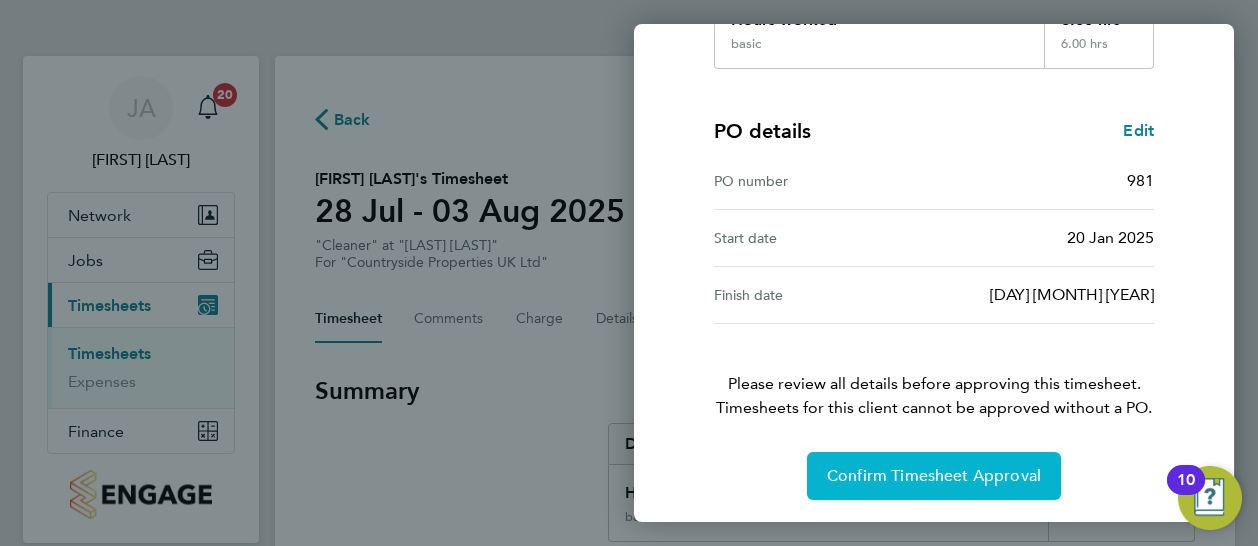 click on "Confirm Timesheet Approval" 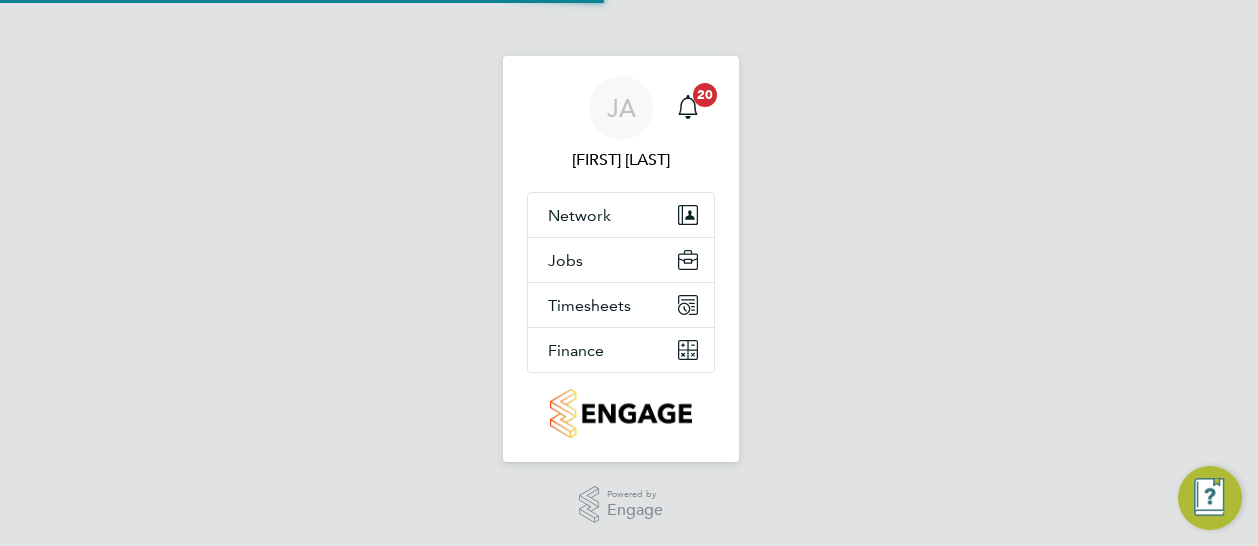 scroll, scrollTop: 0, scrollLeft: 0, axis: both 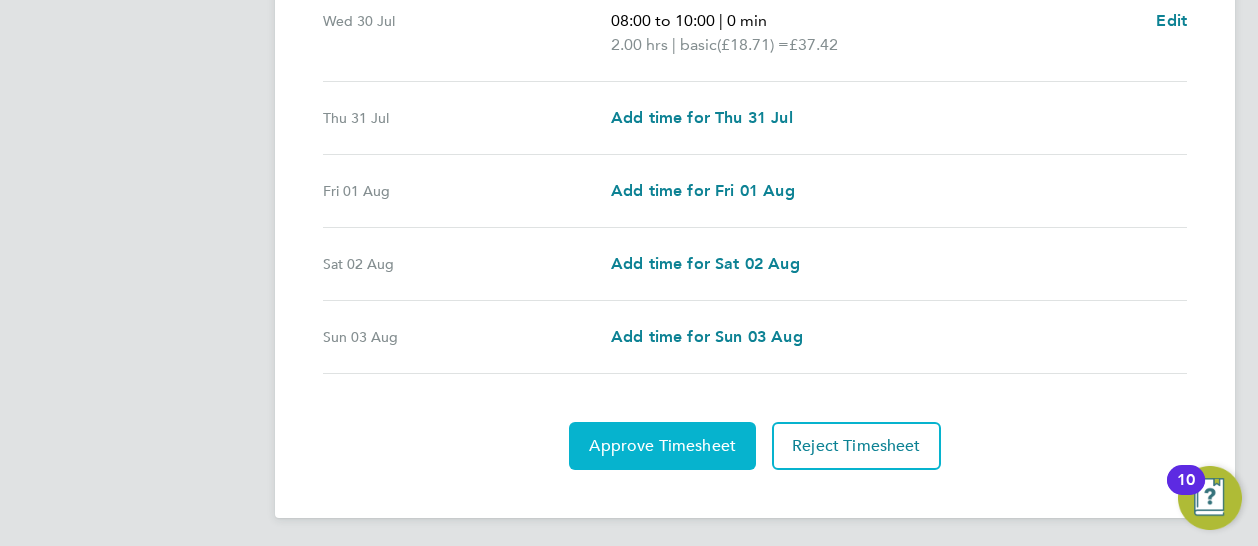 click on "Approve Timesheet" 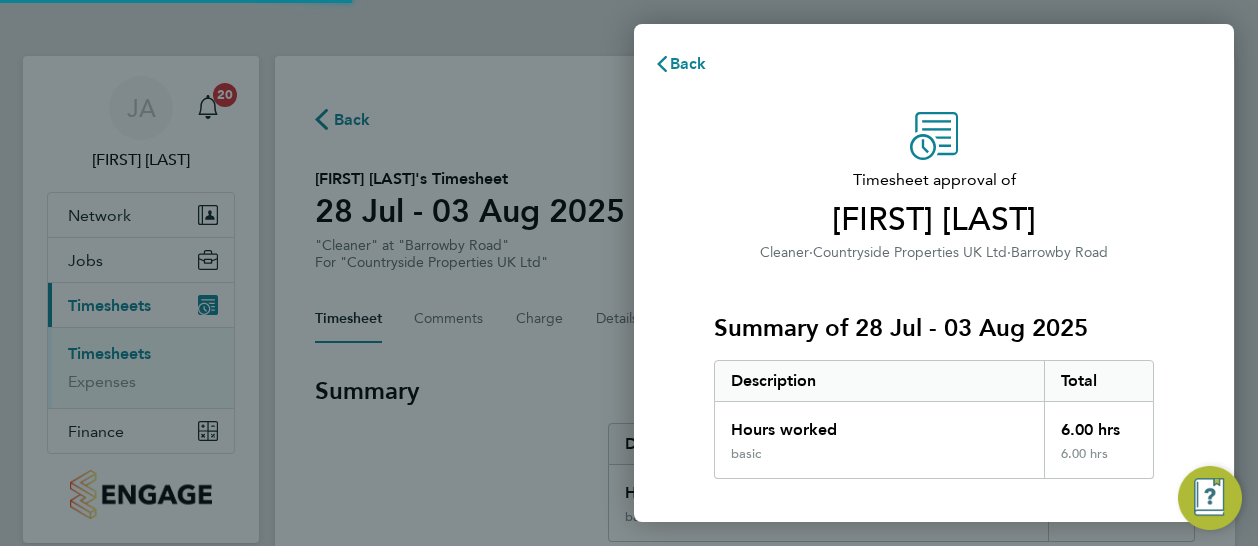 scroll, scrollTop: 0, scrollLeft: 0, axis: both 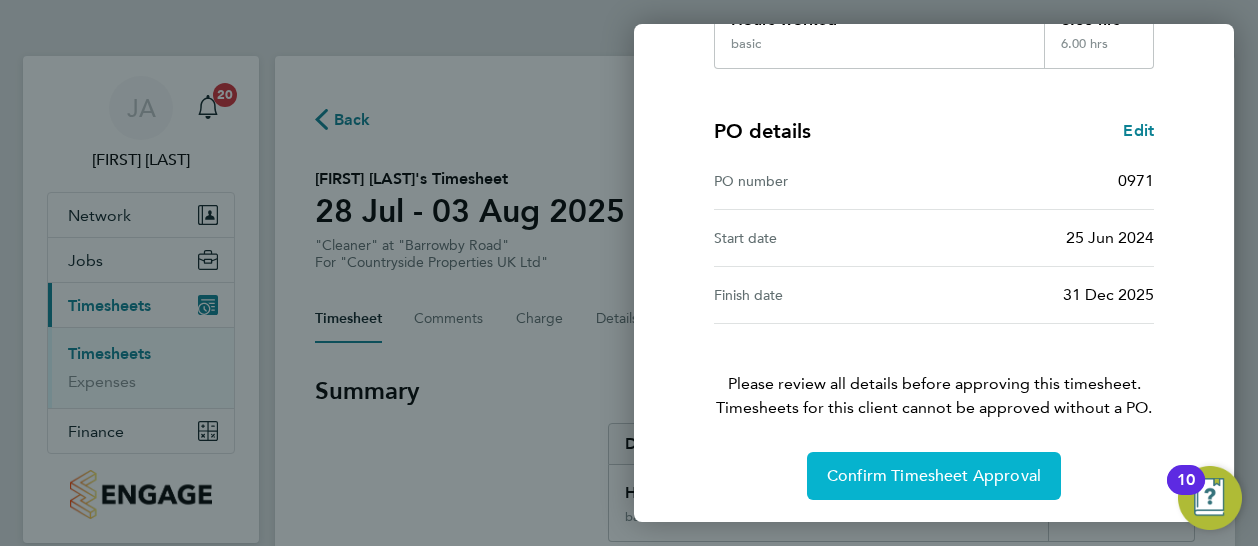 click on "Confirm Timesheet Approval" 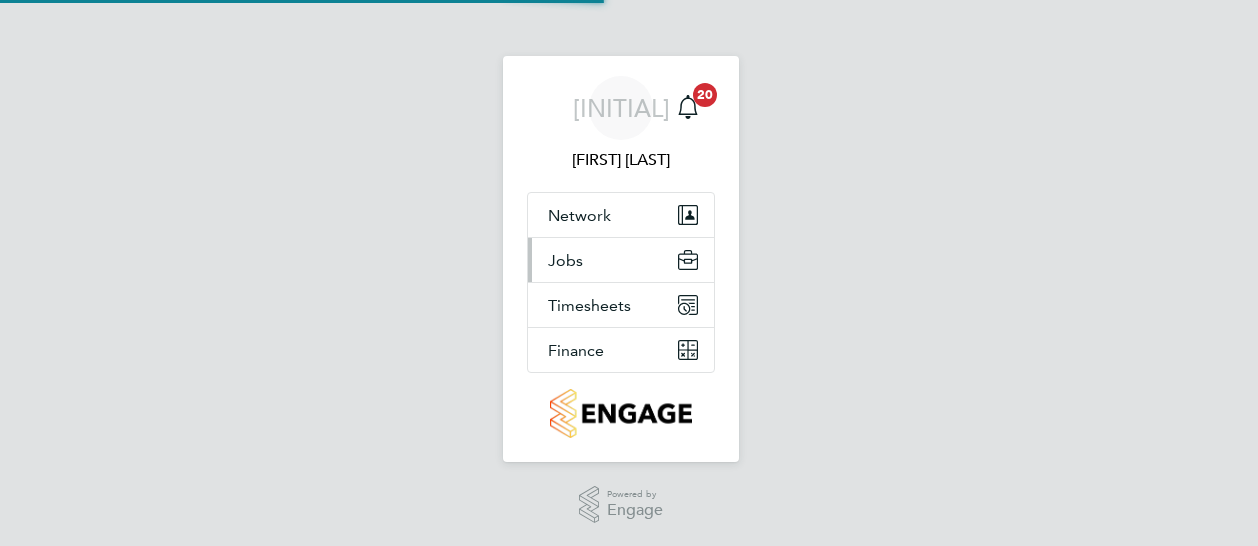 scroll, scrollTop: 0, scrollLeft: 0, axis: both 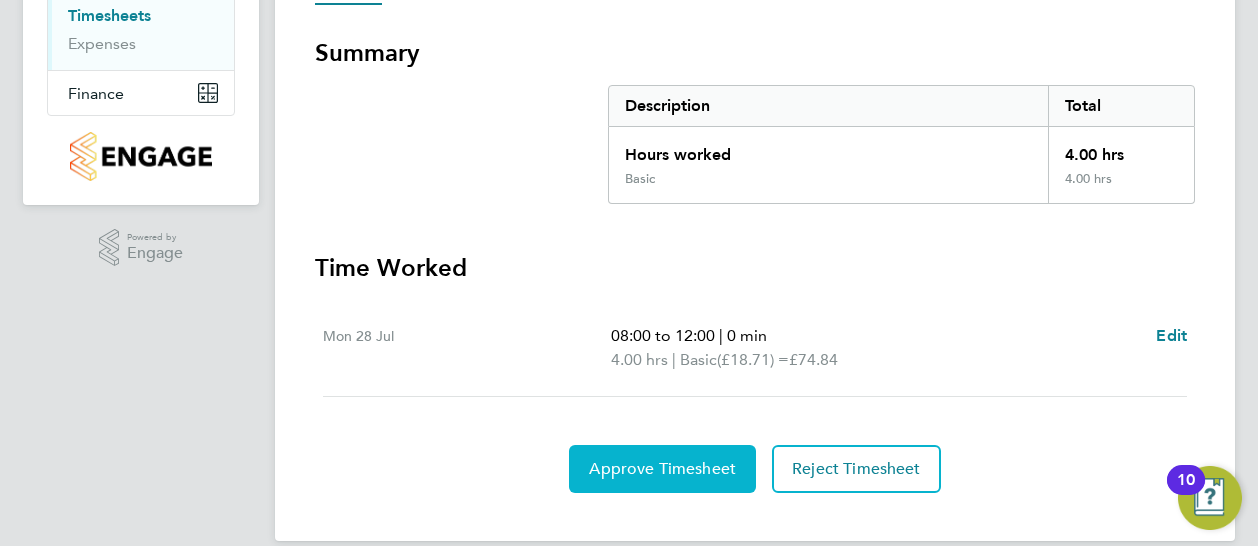 click on "Approve Timesheet" 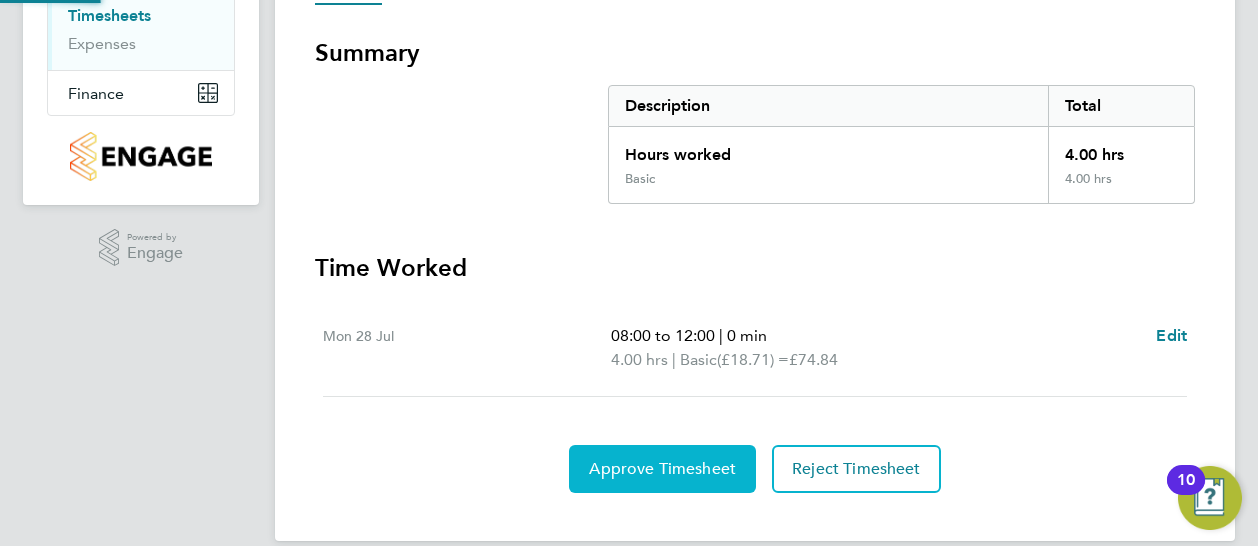 scroll, scrollTop: 0, scrollLeft: 0, axis: both 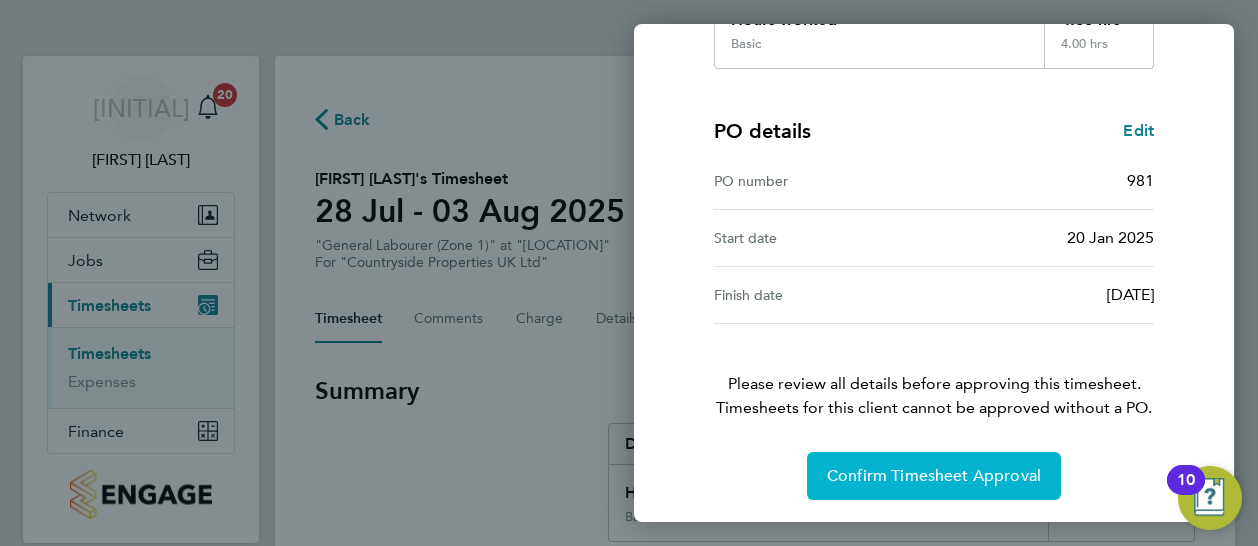 click on "Confirm Timesheet Approval" 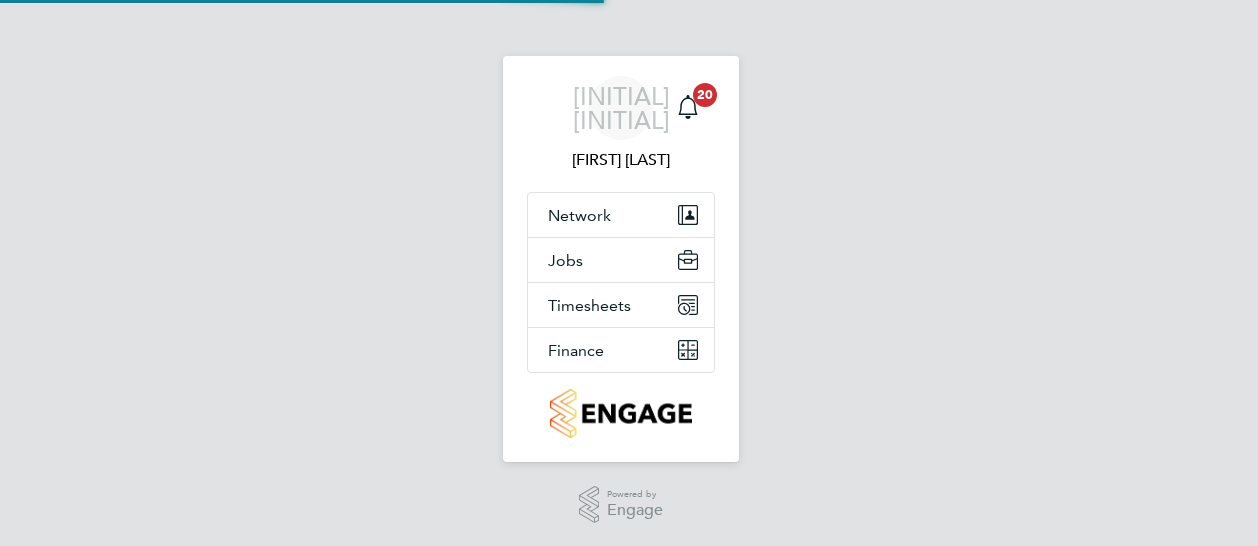 scroll, scrollTop: 0, scrollLeft: 0, axis: both 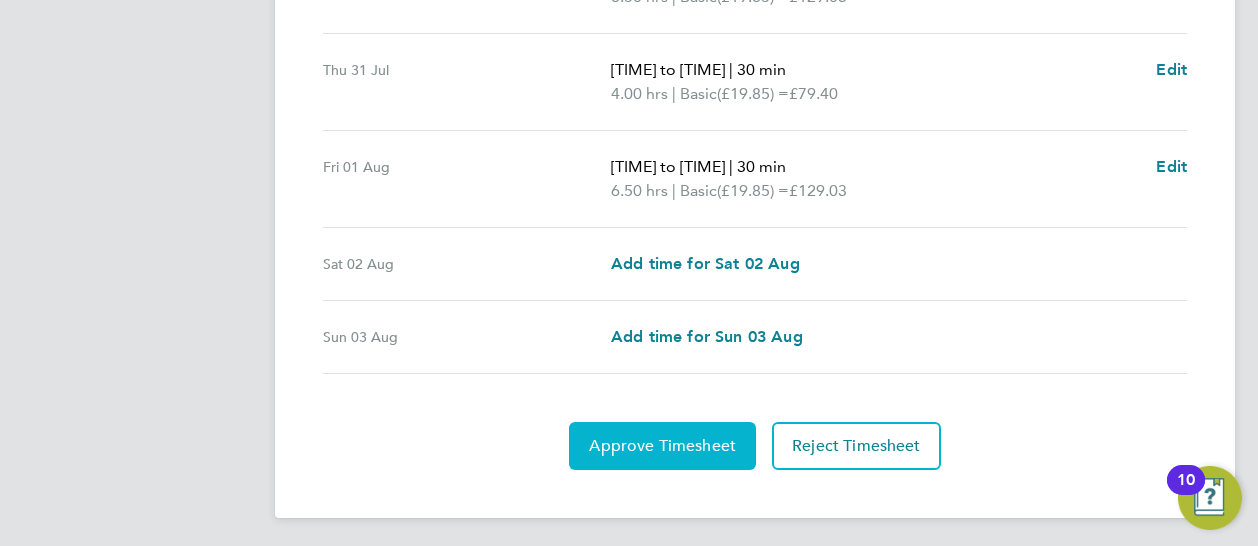 click on "Approve Timesheet" 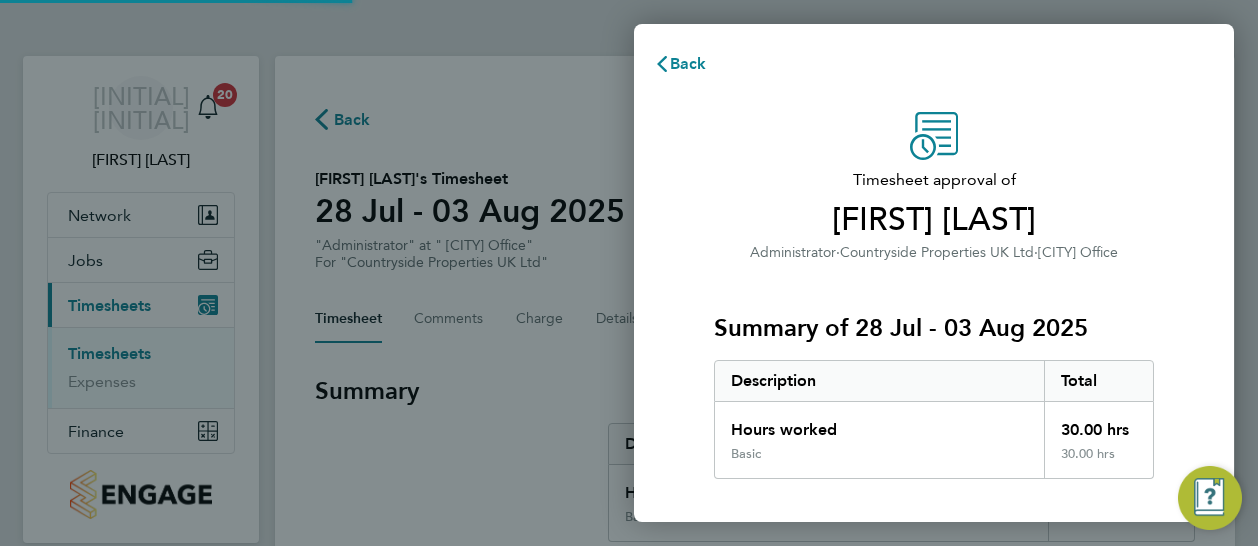 scroll, scrollTop: 0, scrollLeft: 0, axis: both 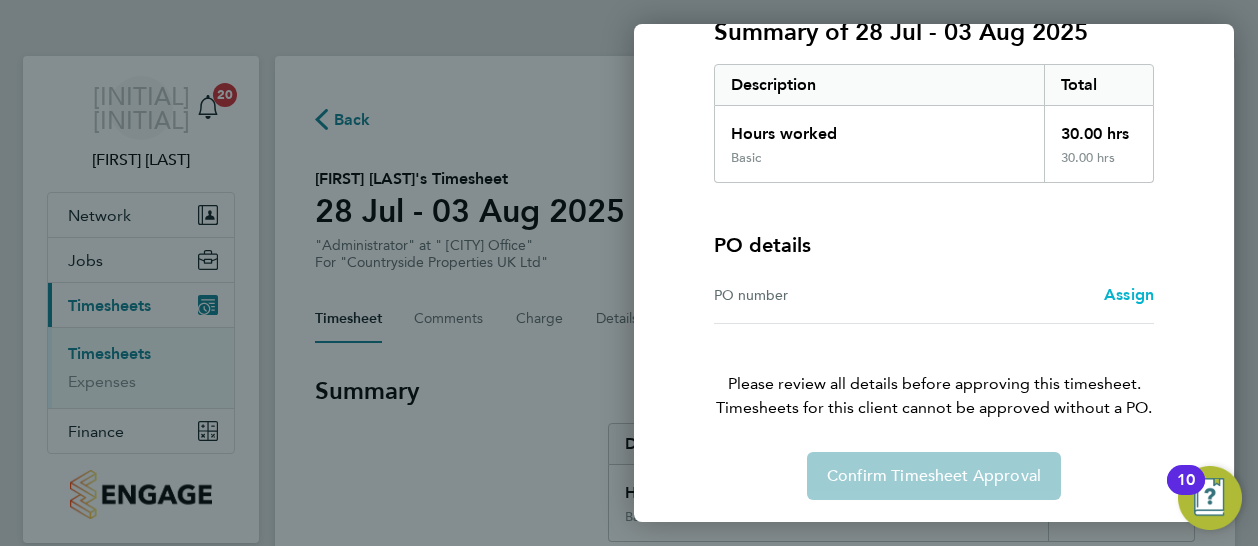 click on "Assign" at bounding box center (1129, 294) 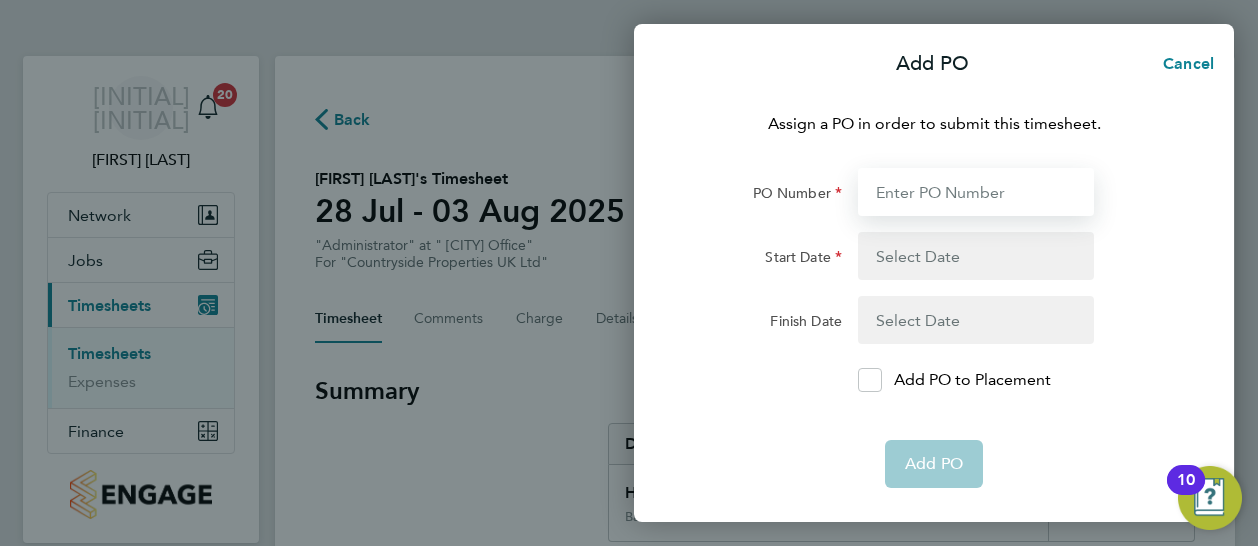click on "PO Number" at bounding box center [976, 192] 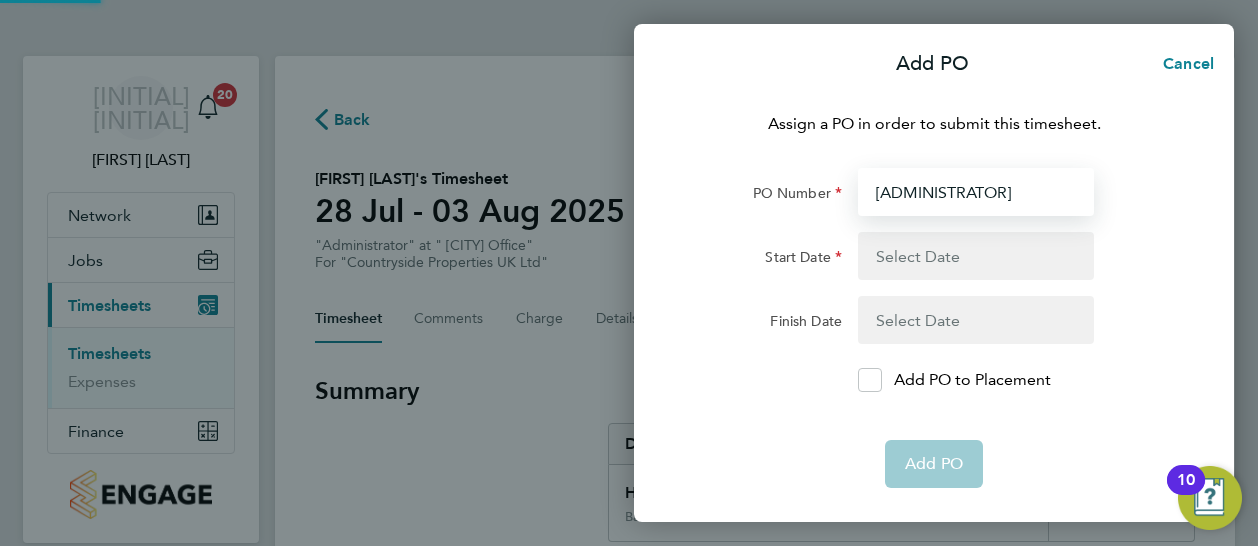 type on "21 Jul 25" 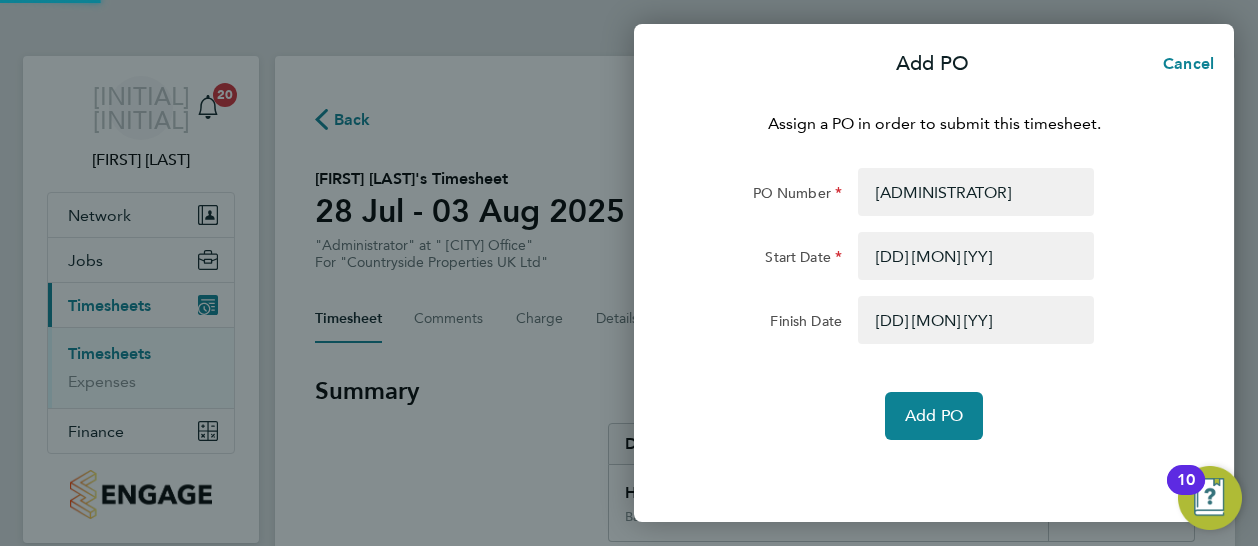 click 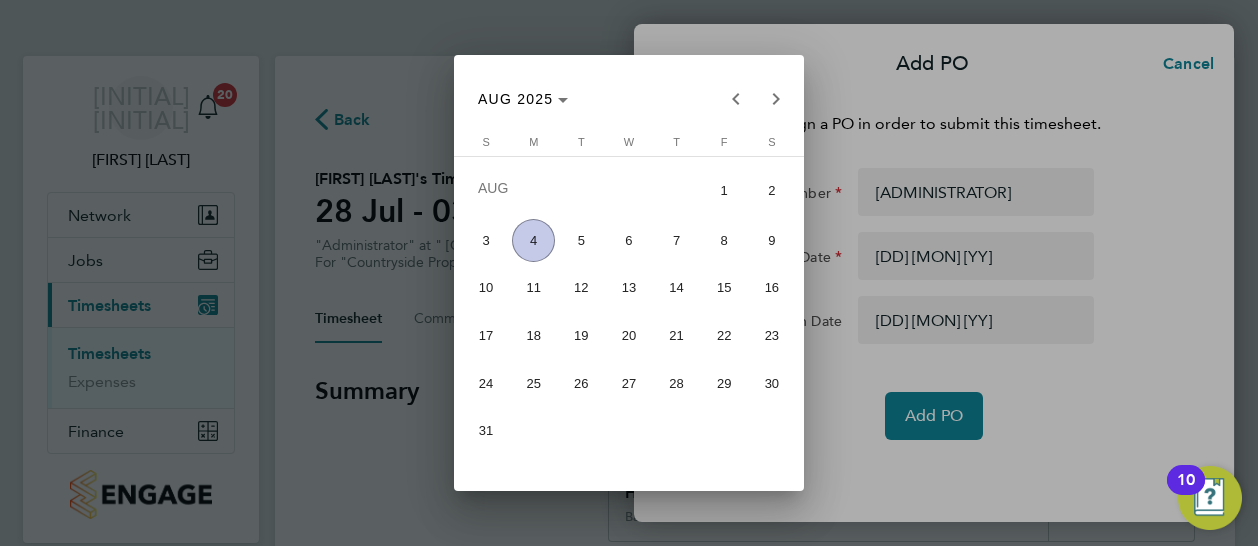 click at bounding box center (629, 273) 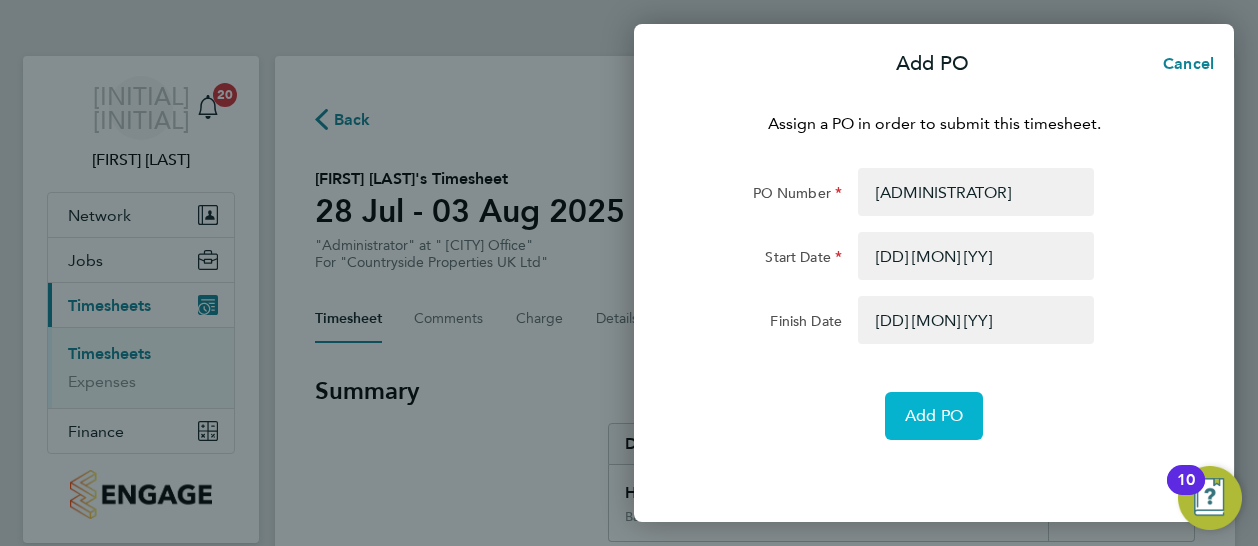 click on "Add PO" 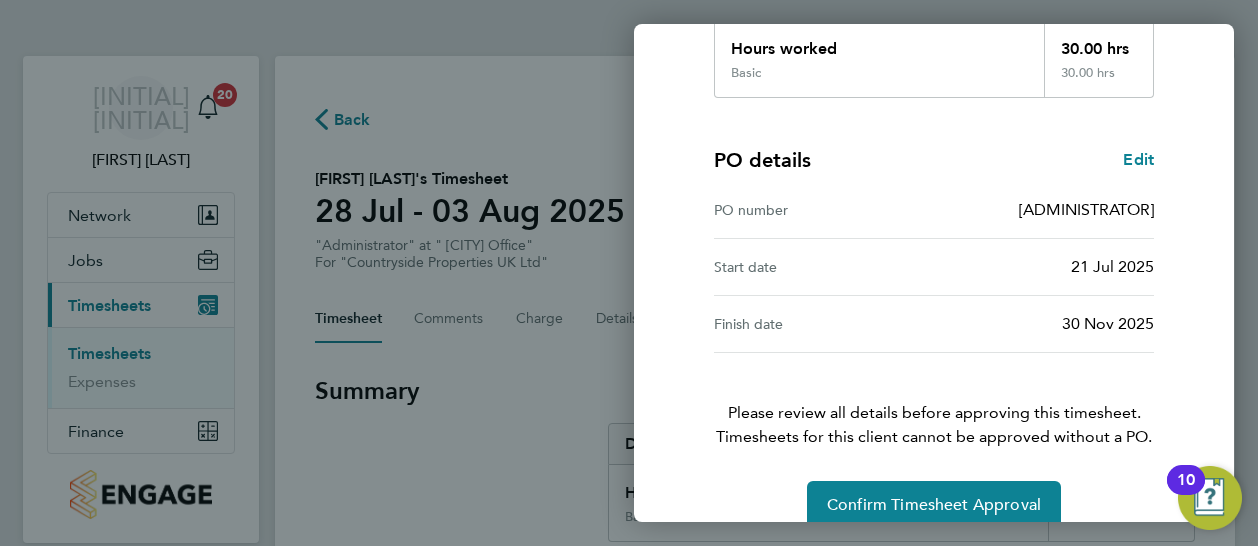 scroll, scrollTop: 410, scrollLeft: 0, axis: vertical 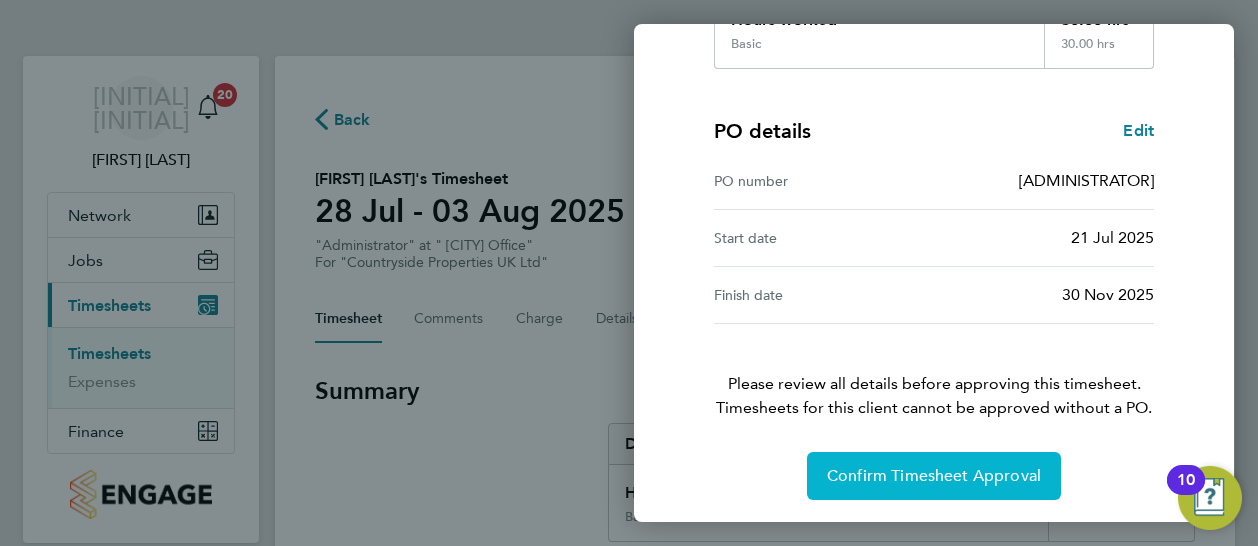 click on "Confirm Timesheet Approval" 